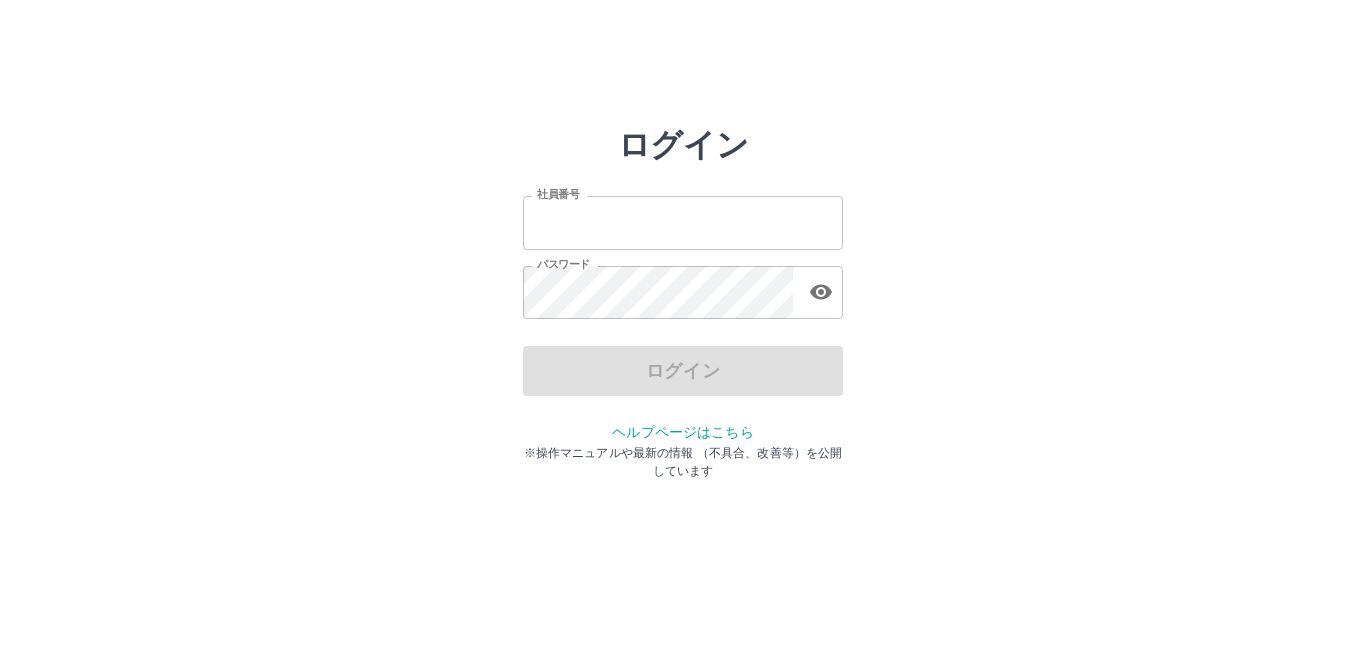 scroll, scrollTop: 0, scrollLeft: 0, axis: both 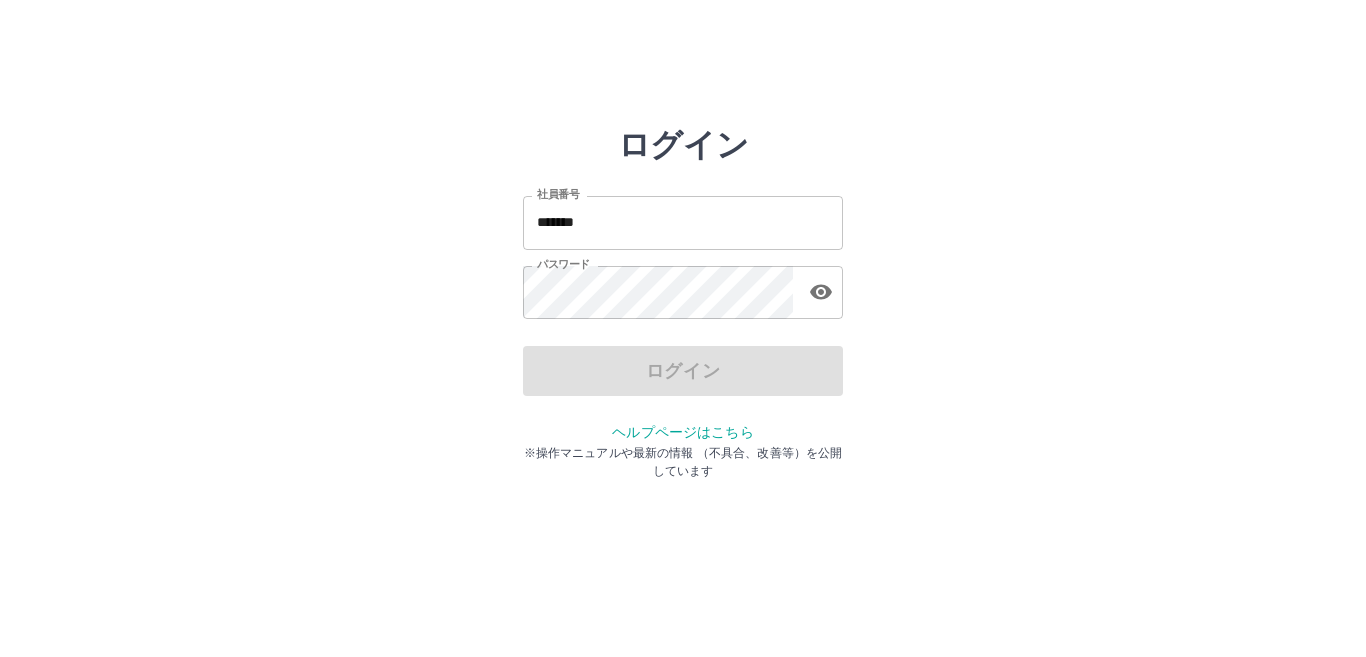 click on "*******" at bounding box center (683, 222) 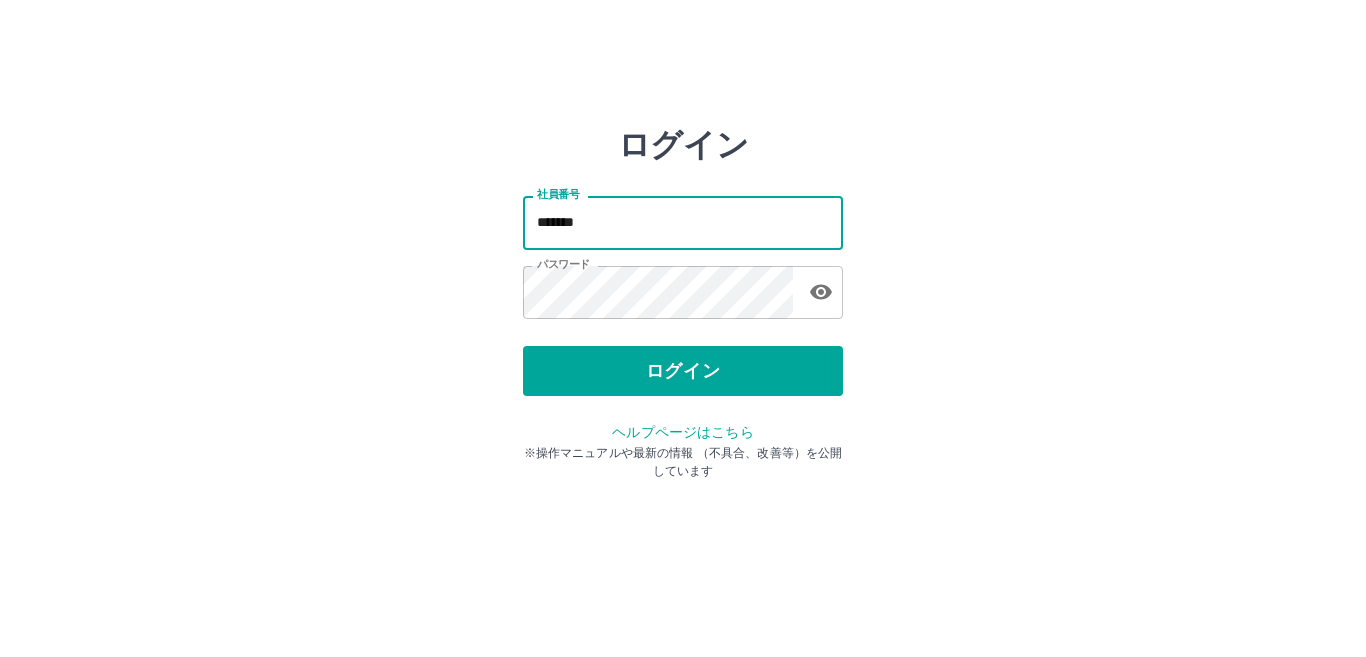 type on "*******" 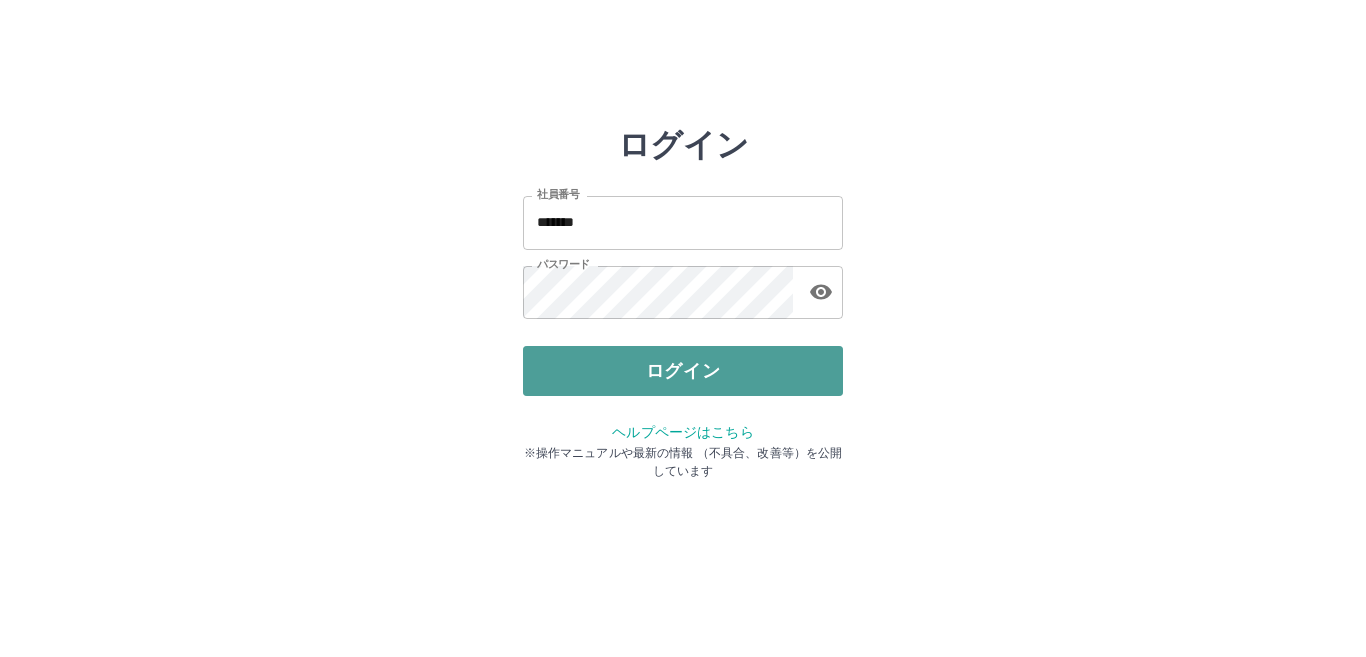 click on "ログイン" at bounding box center (683, 371) 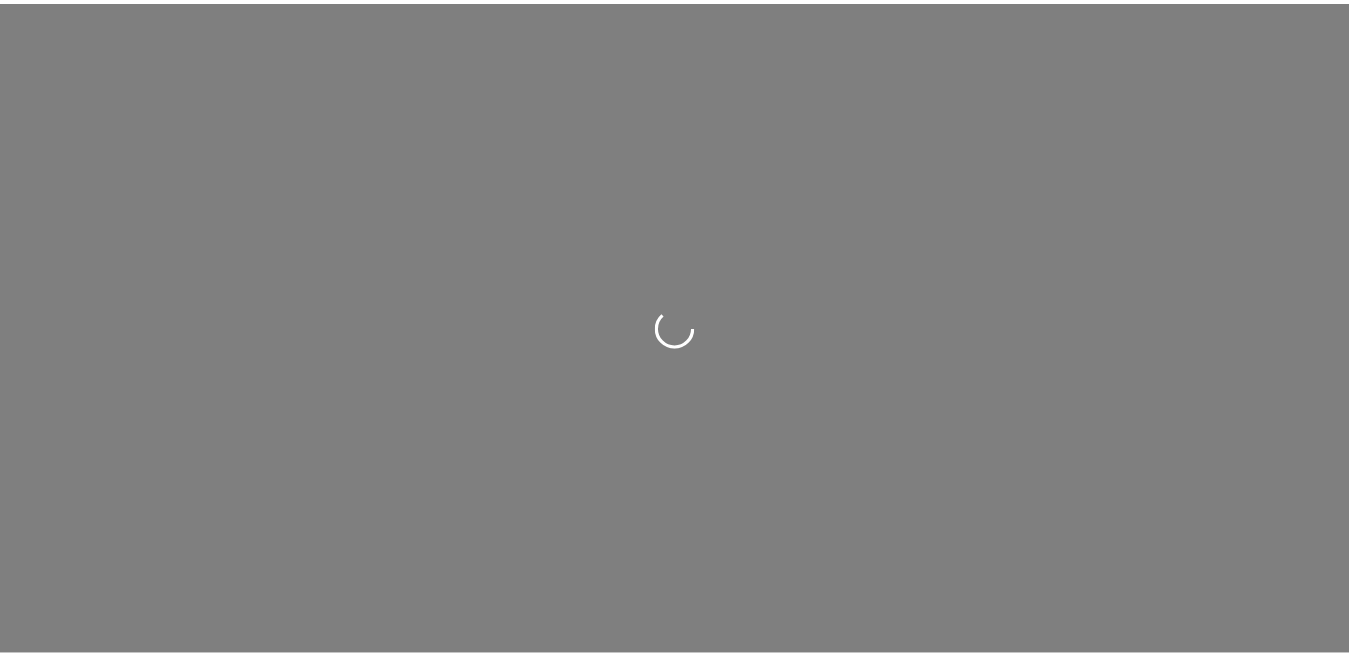 scroll, scrollTop: 0, scrollLeft: 0, axis: both 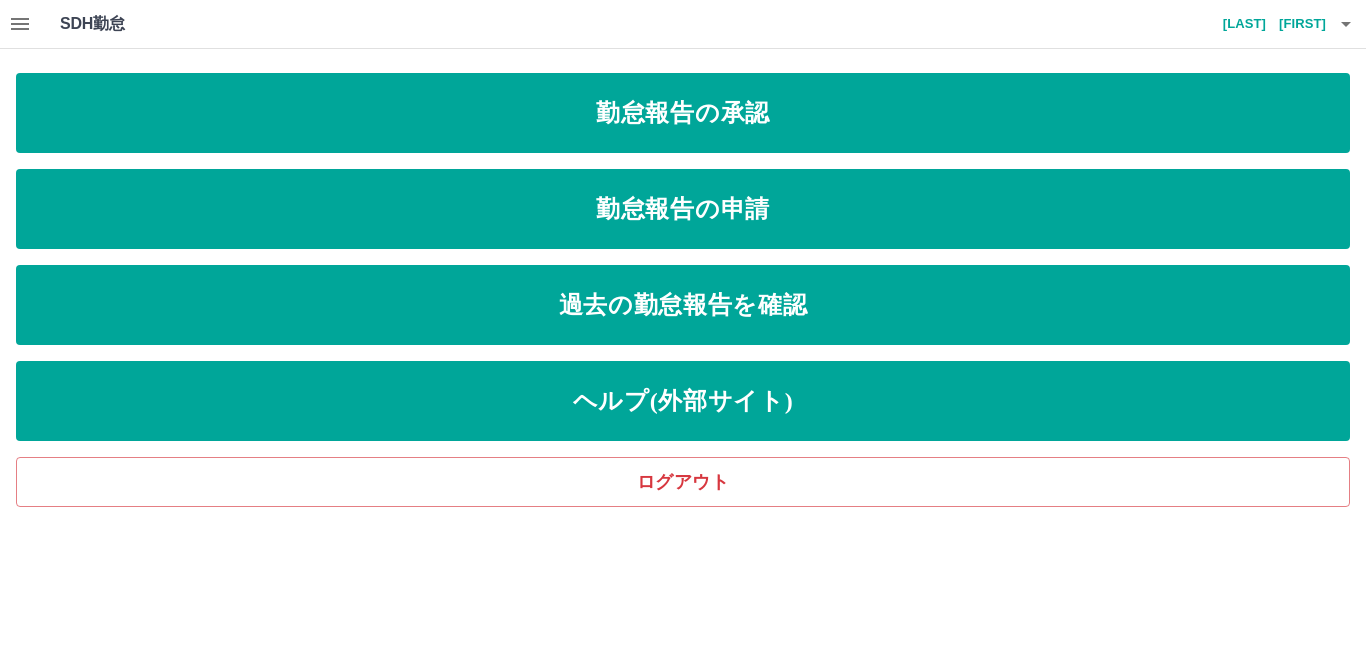 click 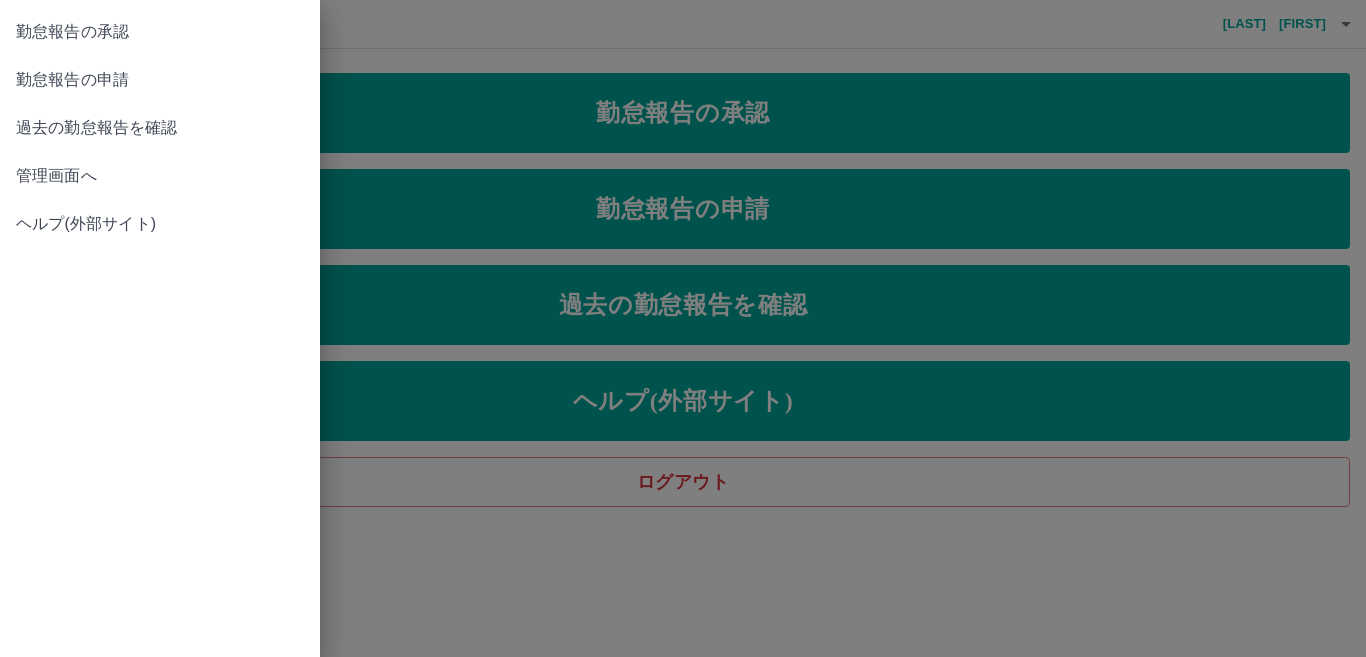 click on "管理画面へ" at bounding box center (160, 176) 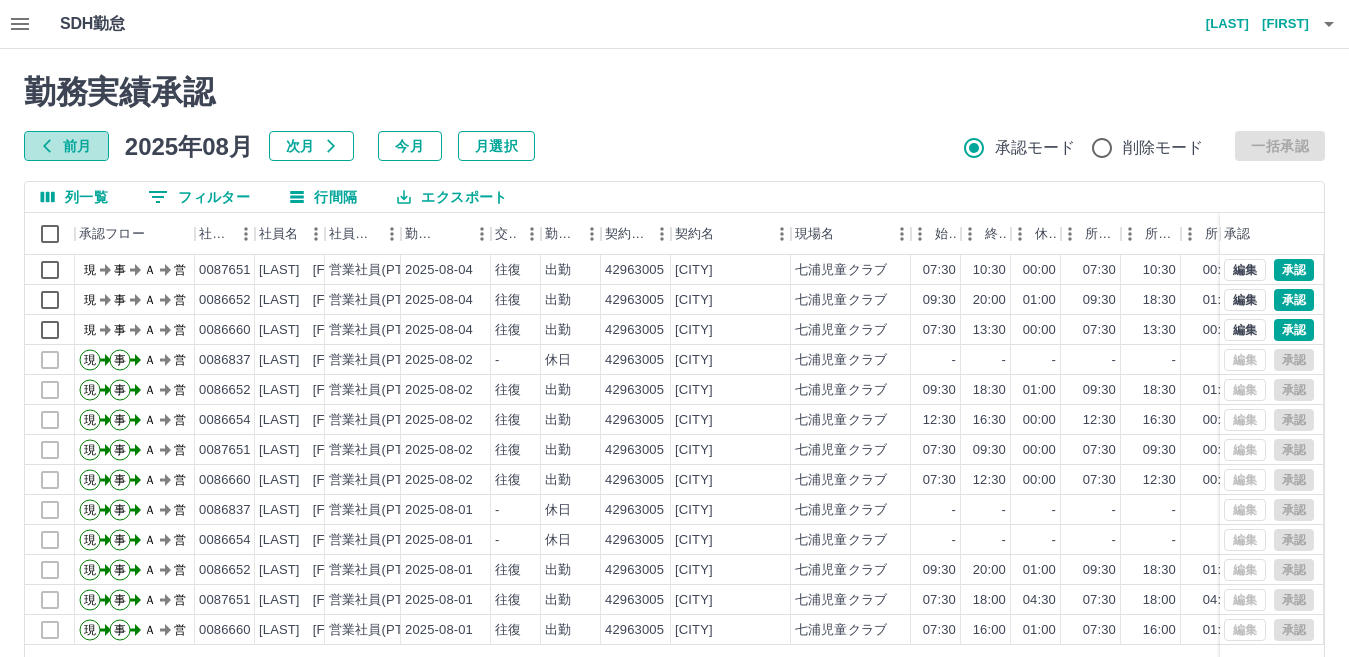 click on "前月" at bounding box center (66, 146) 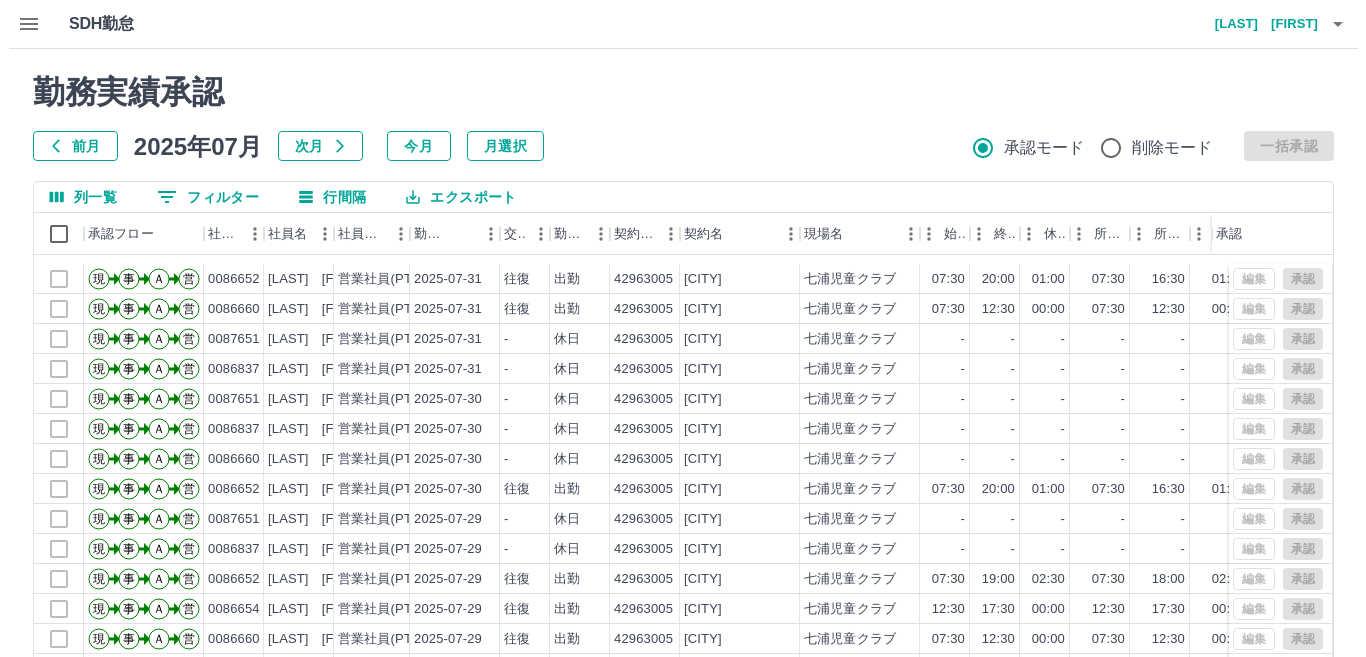 scroll, scrollTop: 0, scrollLeft: 0, axis: both 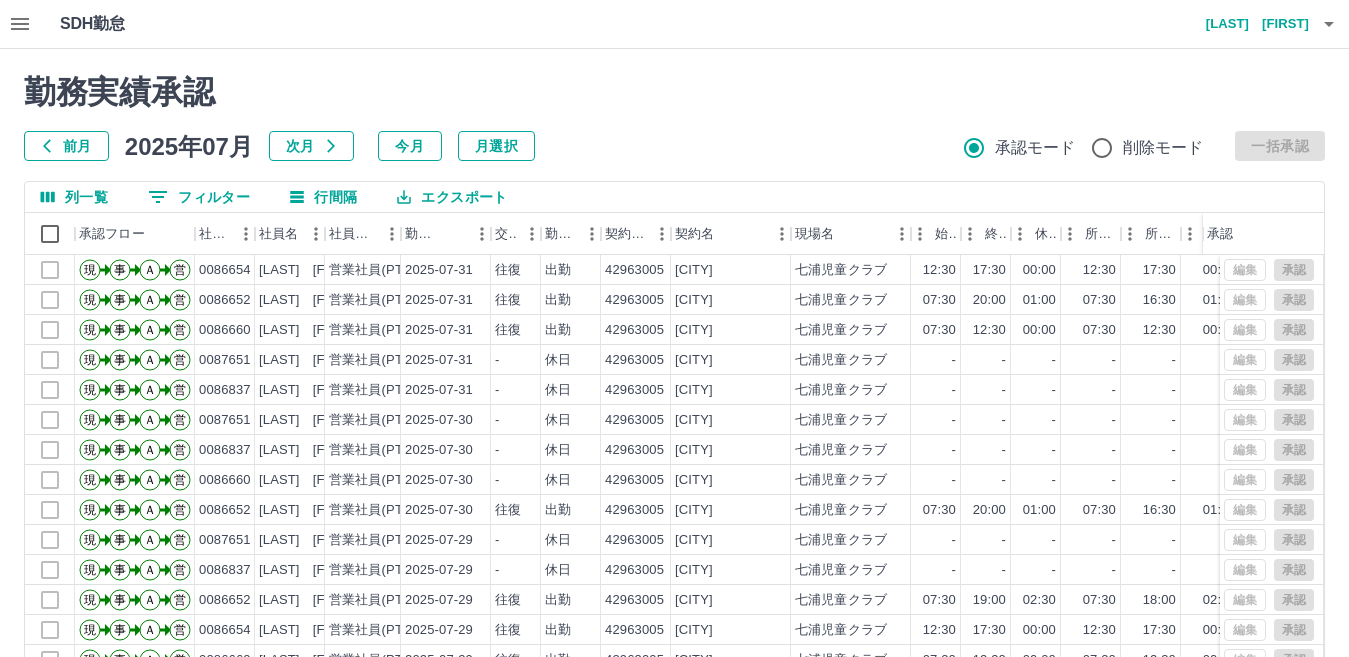 click 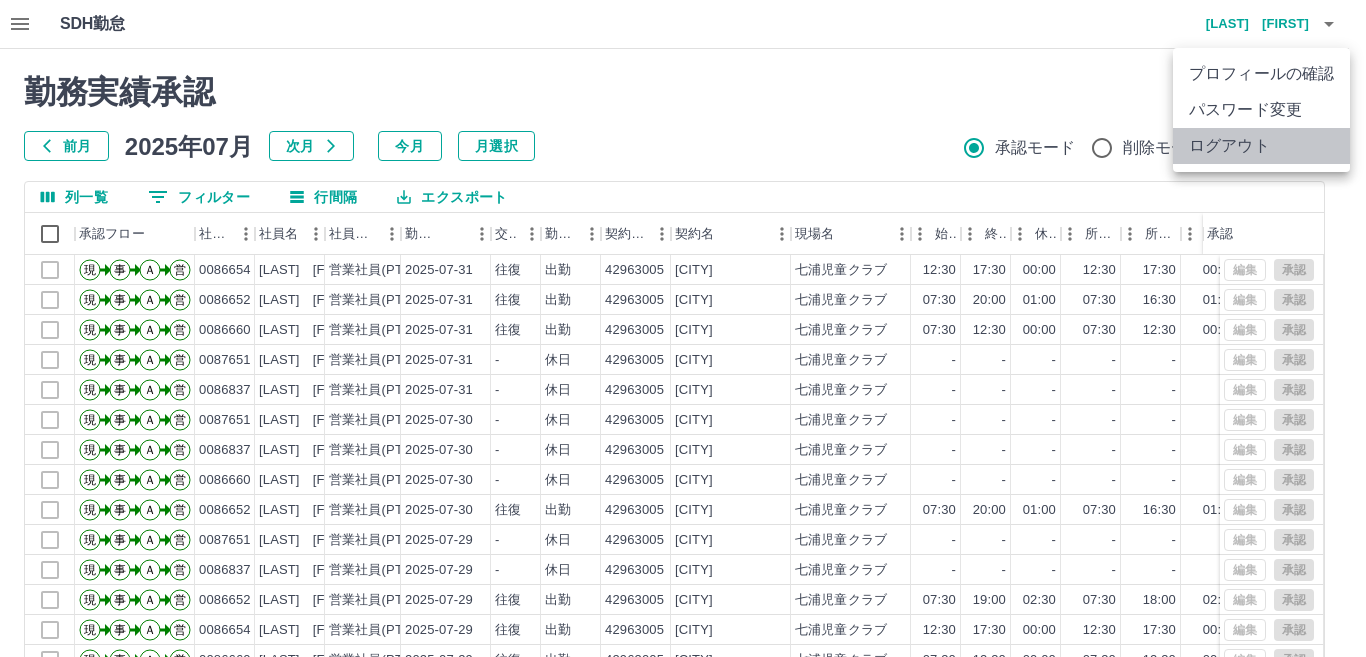click on "ログアウト" at bounding box center [1261, 146] 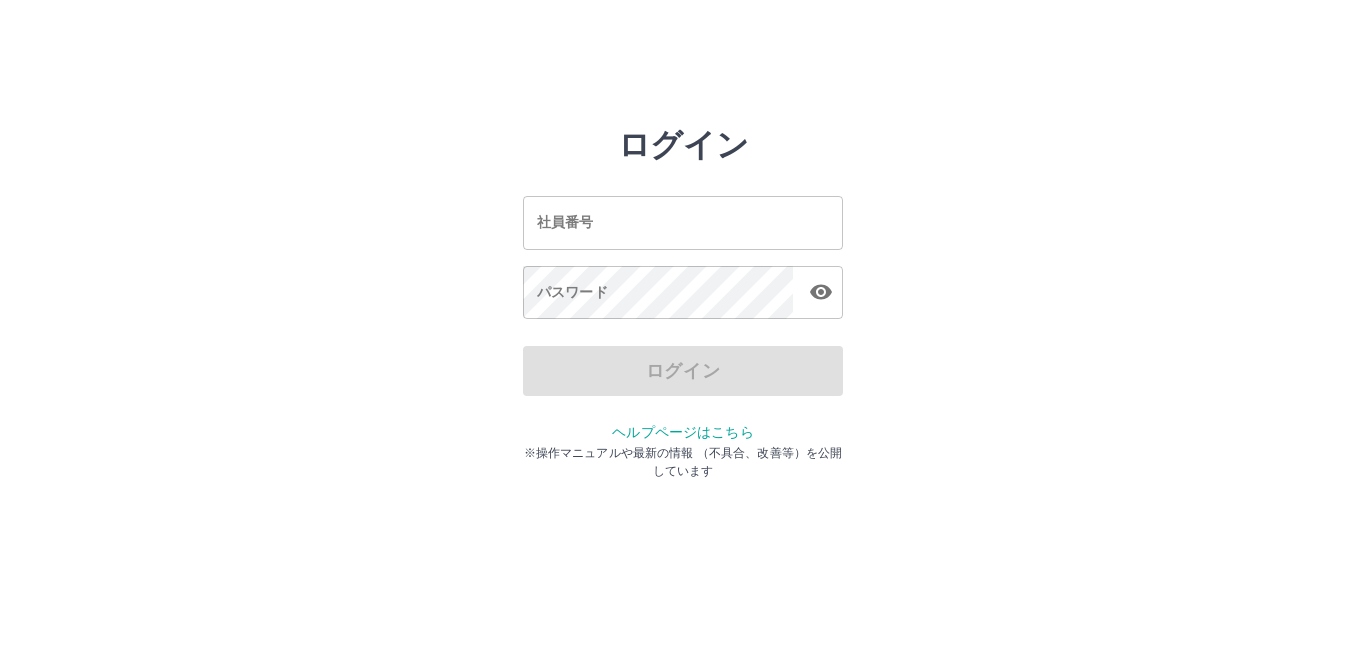 scroll, scrollTop: 0, scrollLeft: 0, axis: both 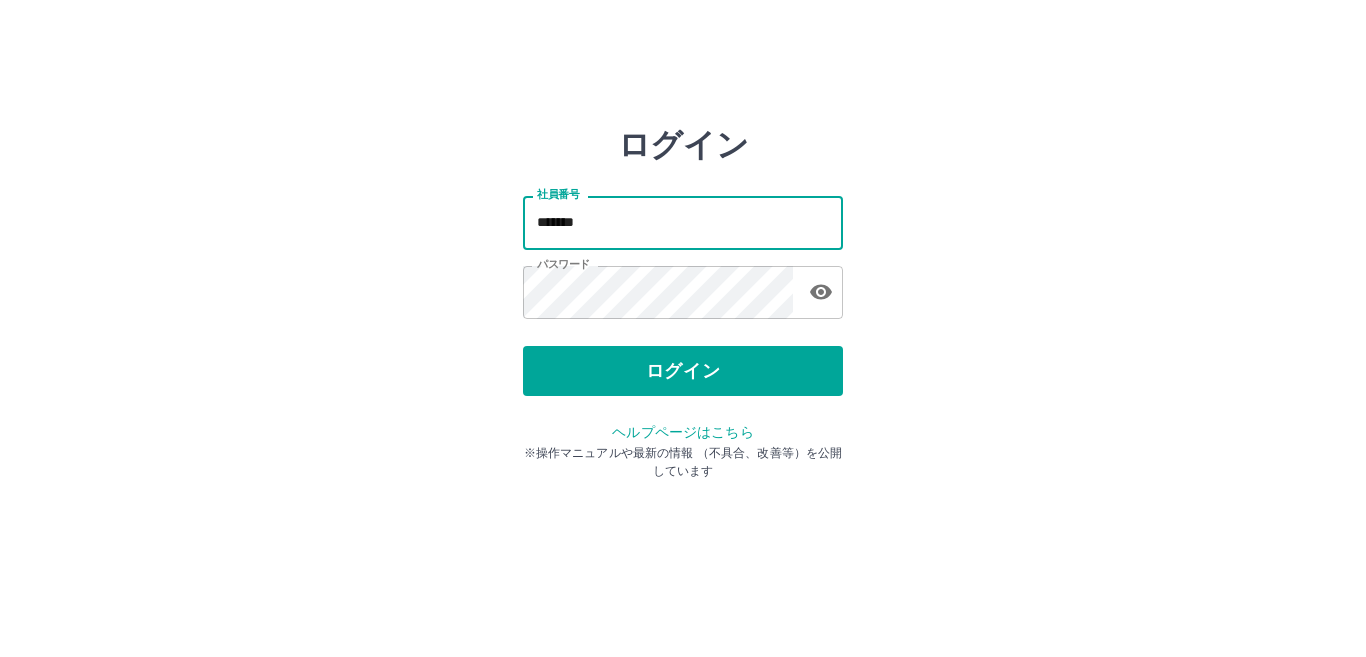 click on "*******" at bounding box center (683, 222) 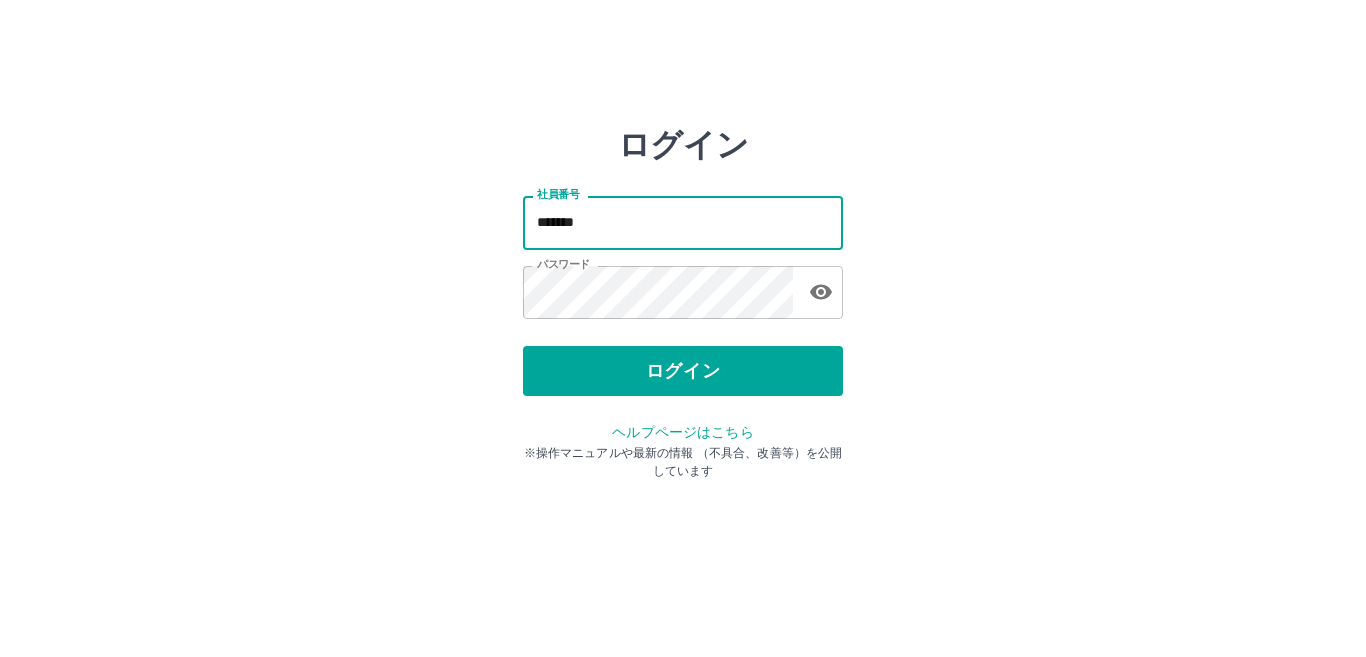 type on "*******" 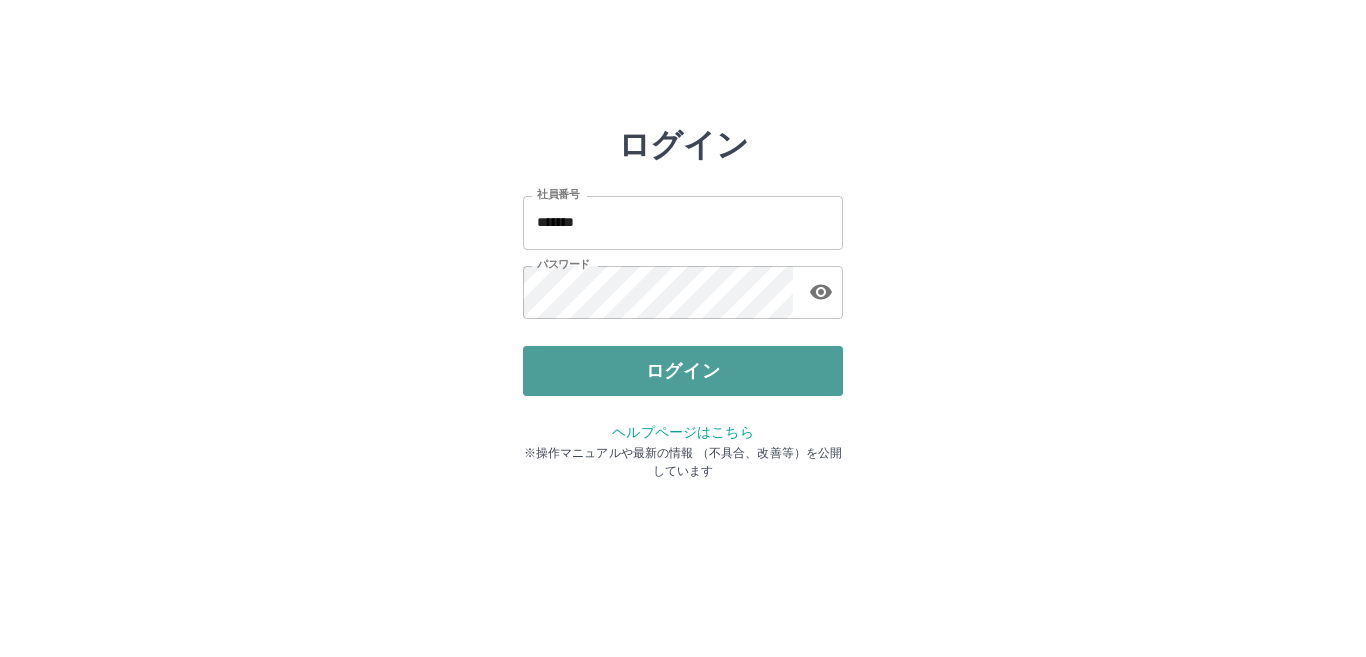 click on "ログイン" at bounding box center (683, 371) 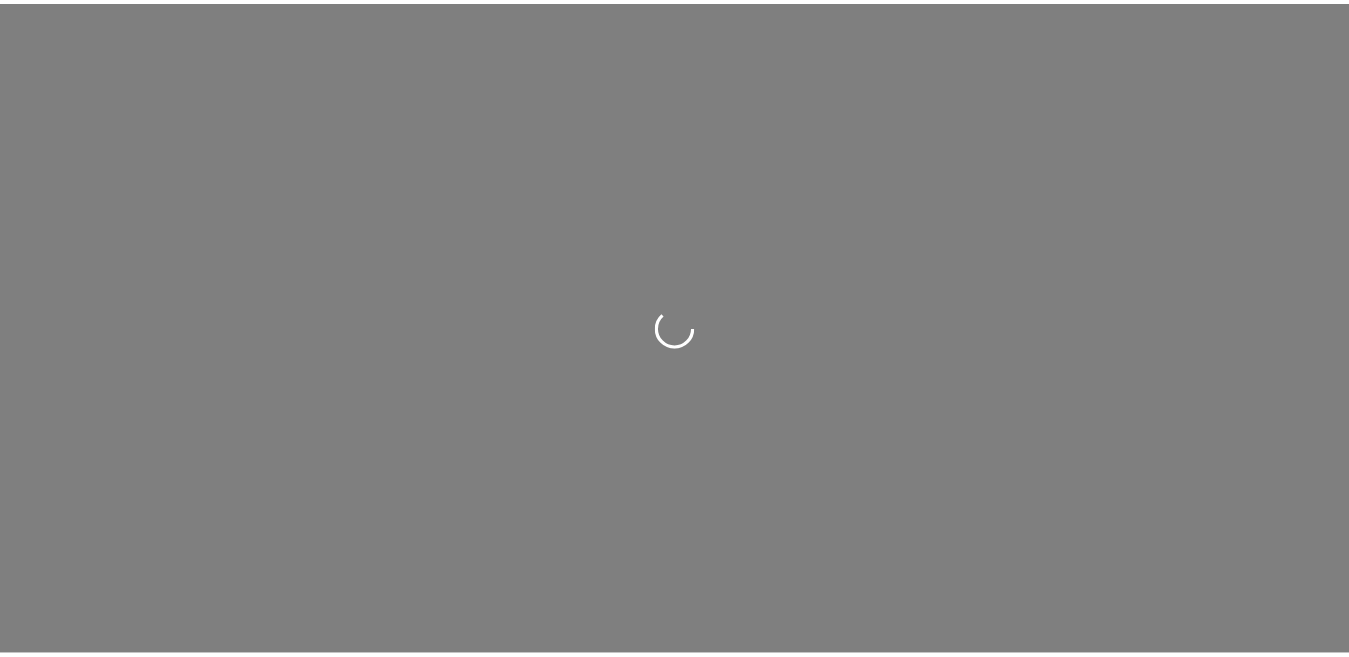 scroll, scrollTop: 0, scrollLeft: 0, axis: both 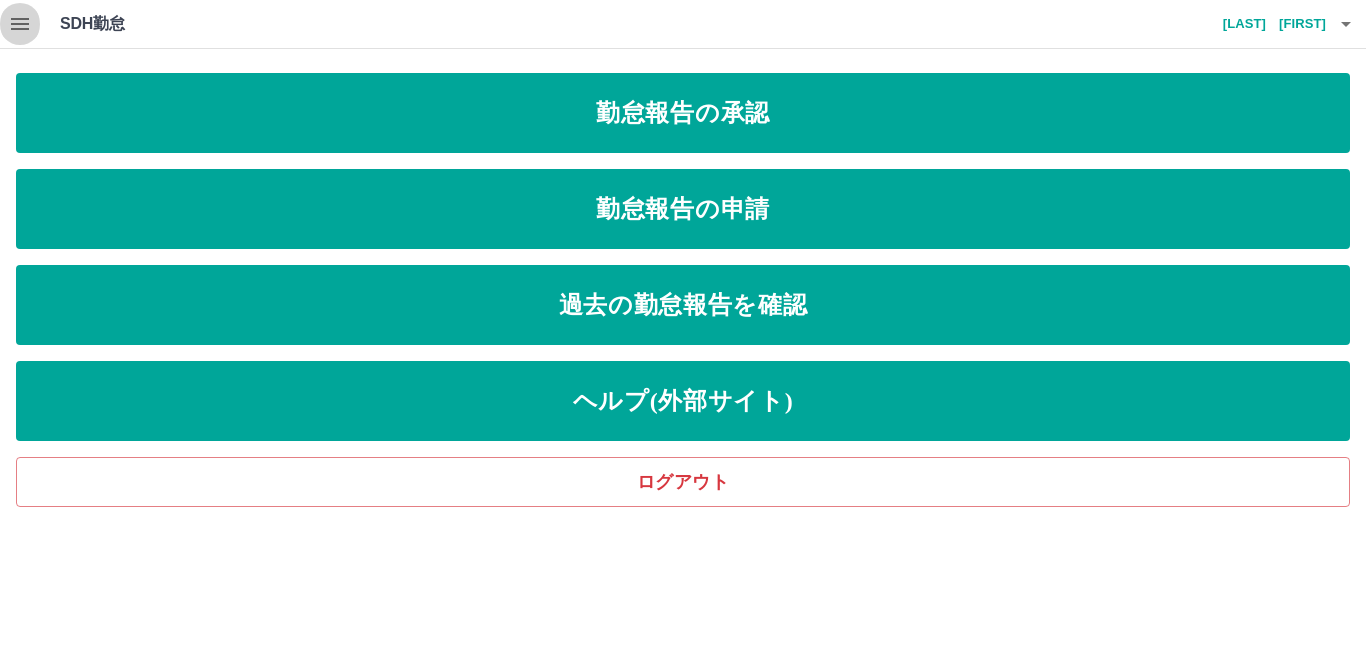 click 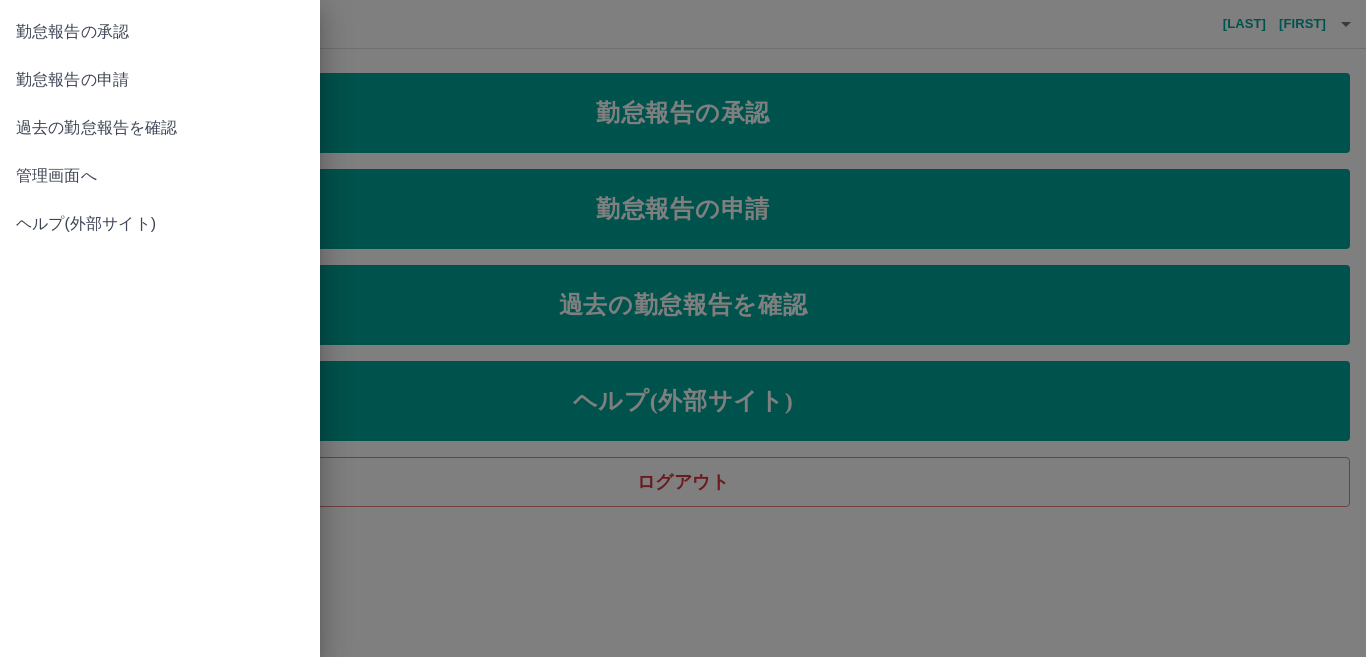 click on "管理画面へ" at bounding box center [160, 176] 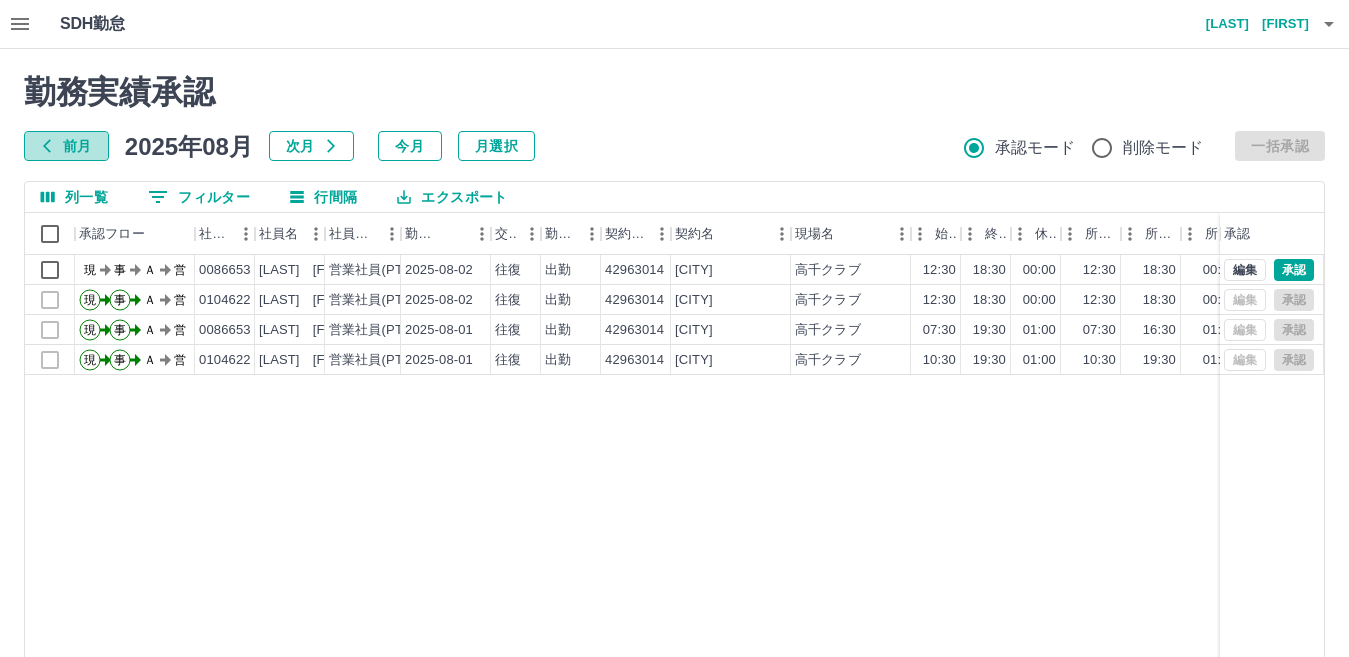 click on "前月" at bounding box center (66, 146) 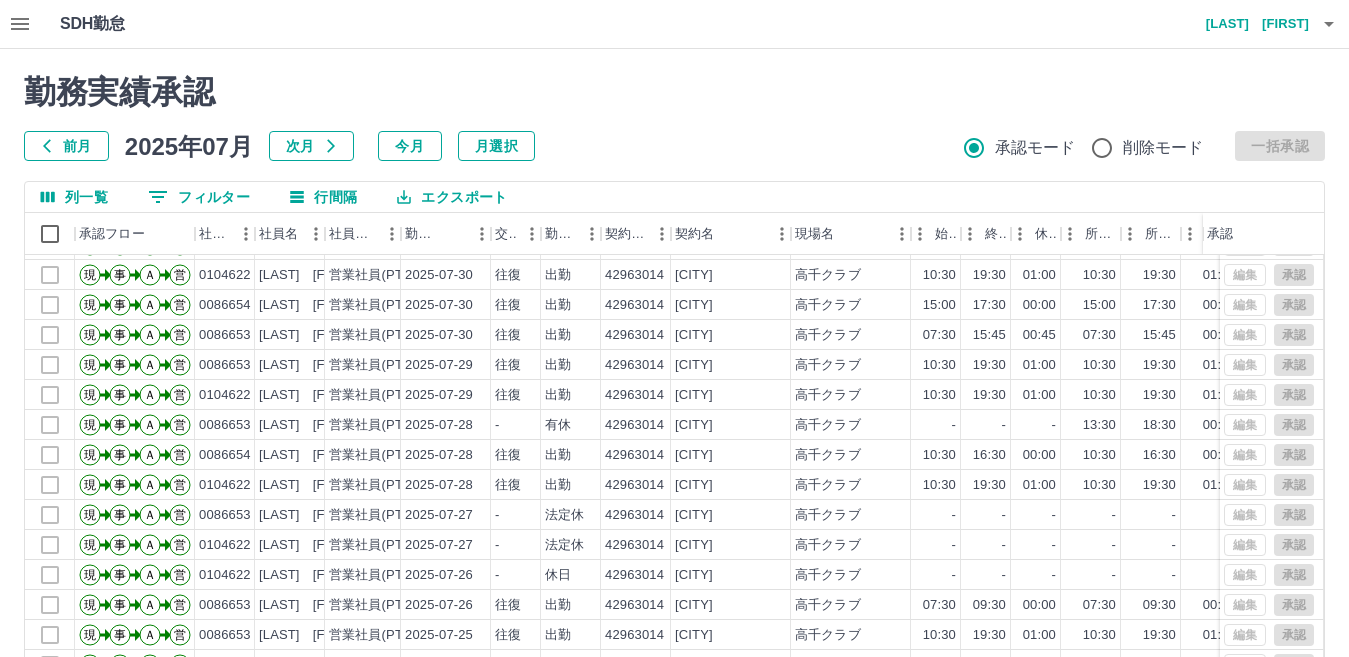 scroll, scrollTop: 104, scrollLeft: 0, axis: vertical 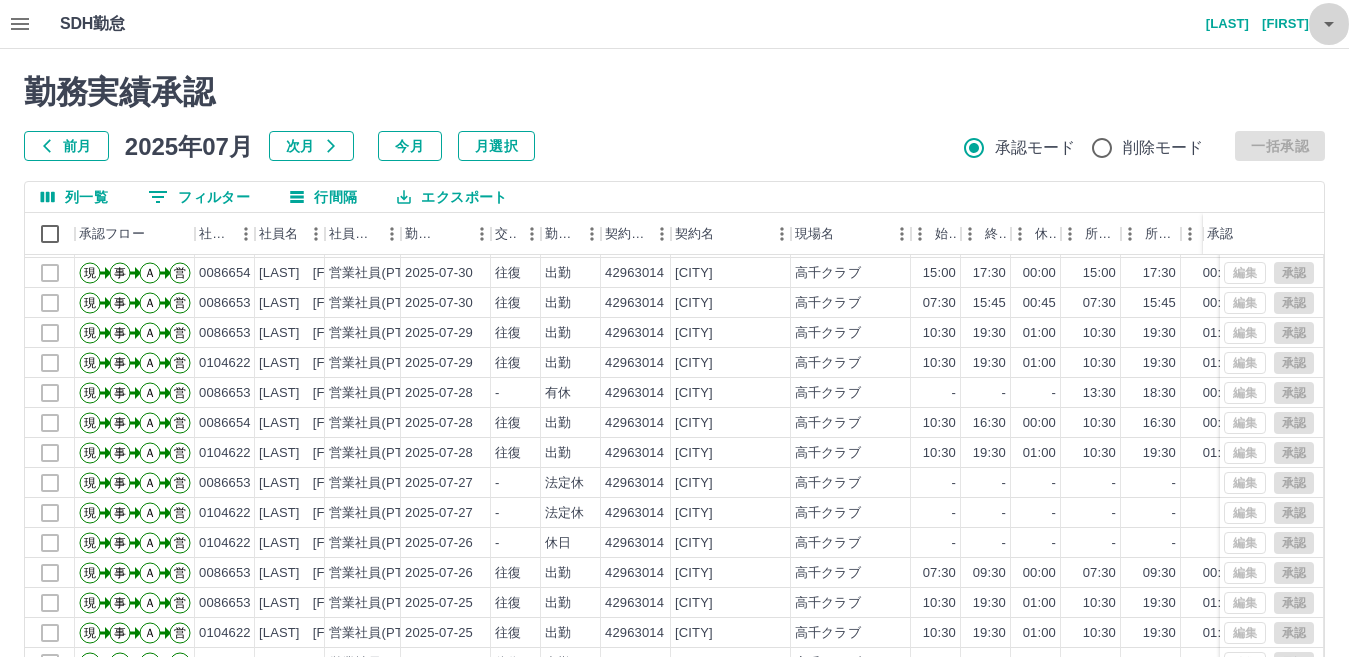 click 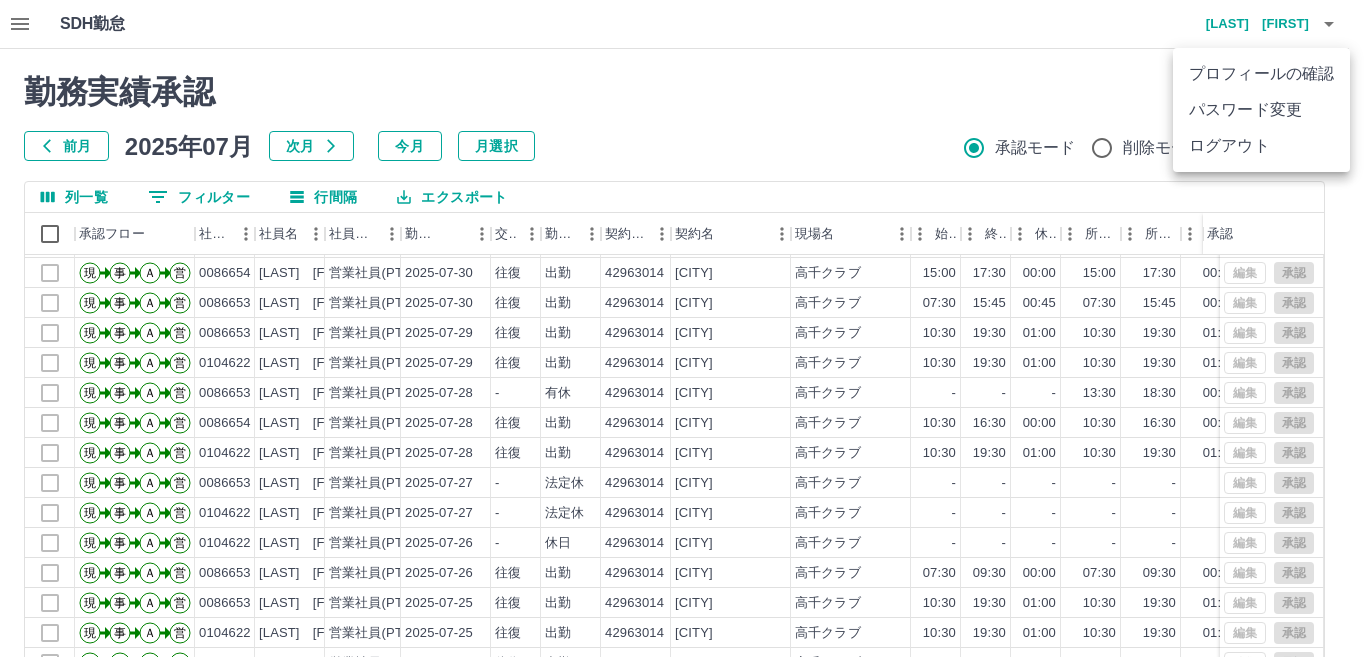 click on "ログアウト" at bounding box center (1261, 146) 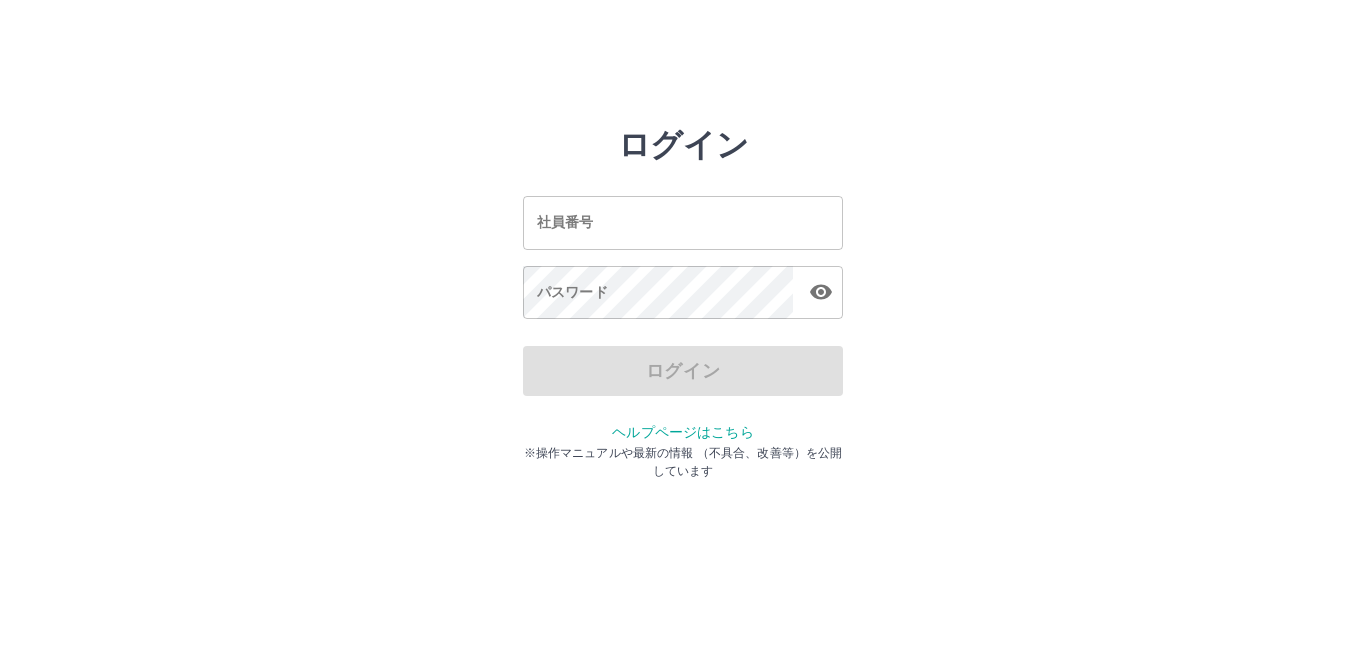 scroll, scrollTop: 0, scrollLeft: 0, axis: both 